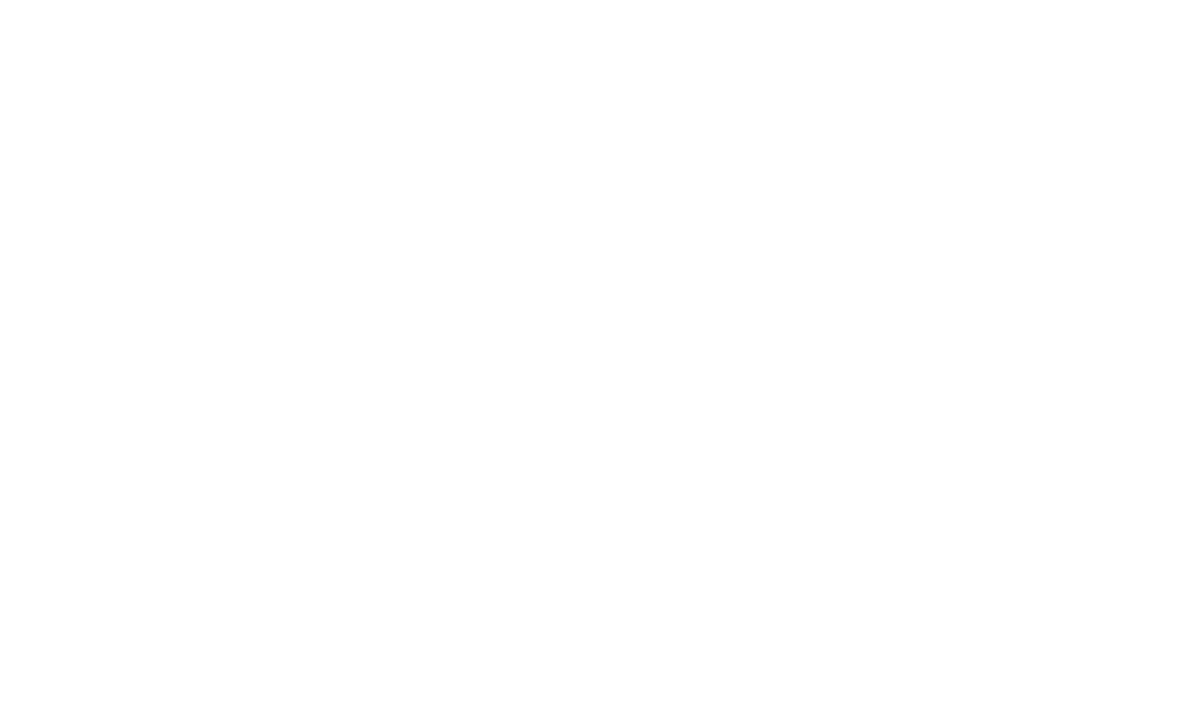 scroll, scrollTop: 0, scrollLeft: 0, axis: both 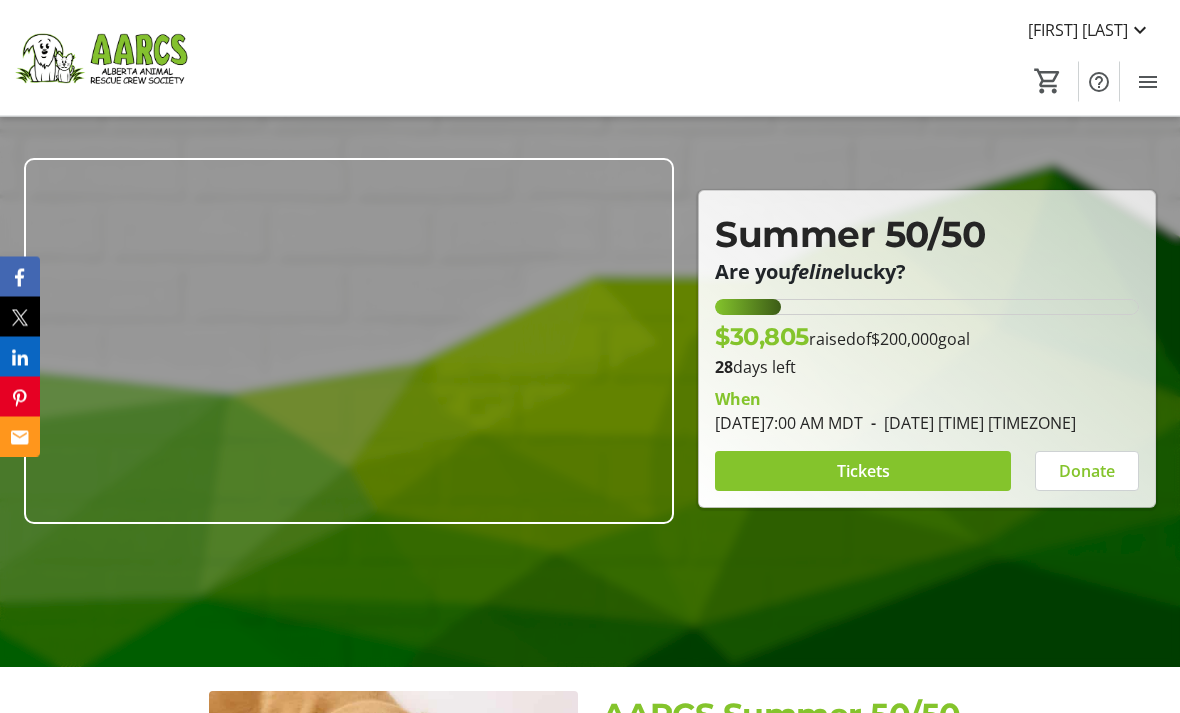 click at bounding box center (349, 342) 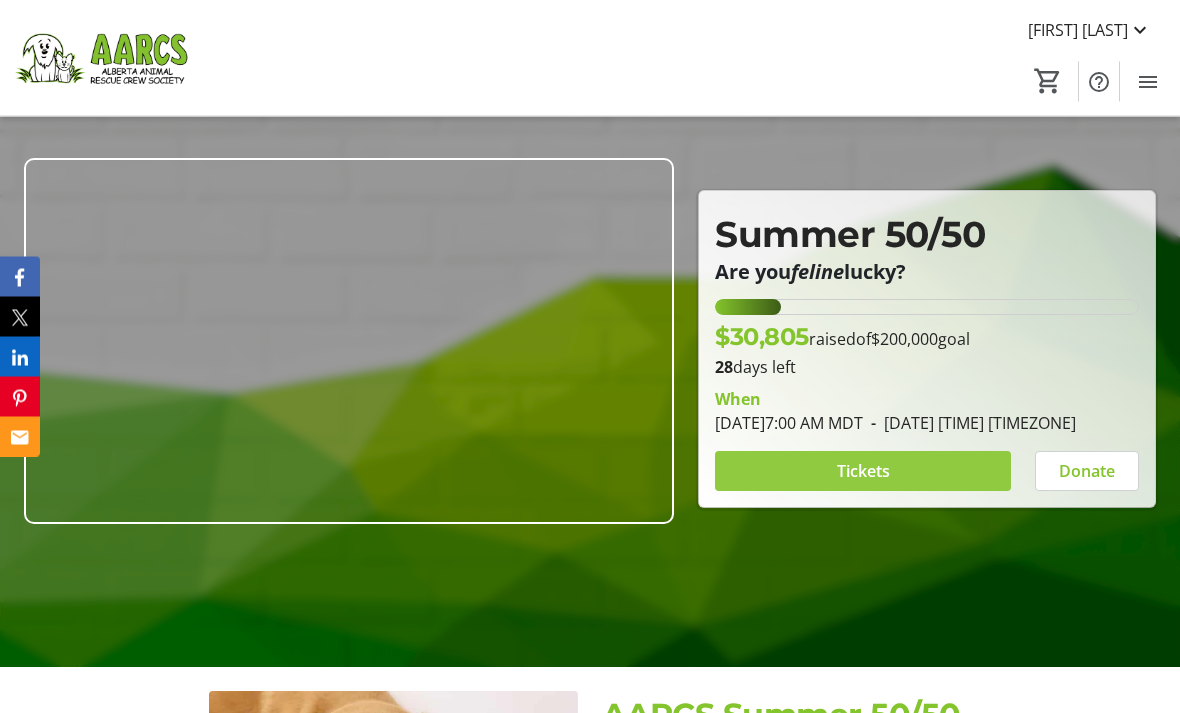 click at bounding box center [863, 472] 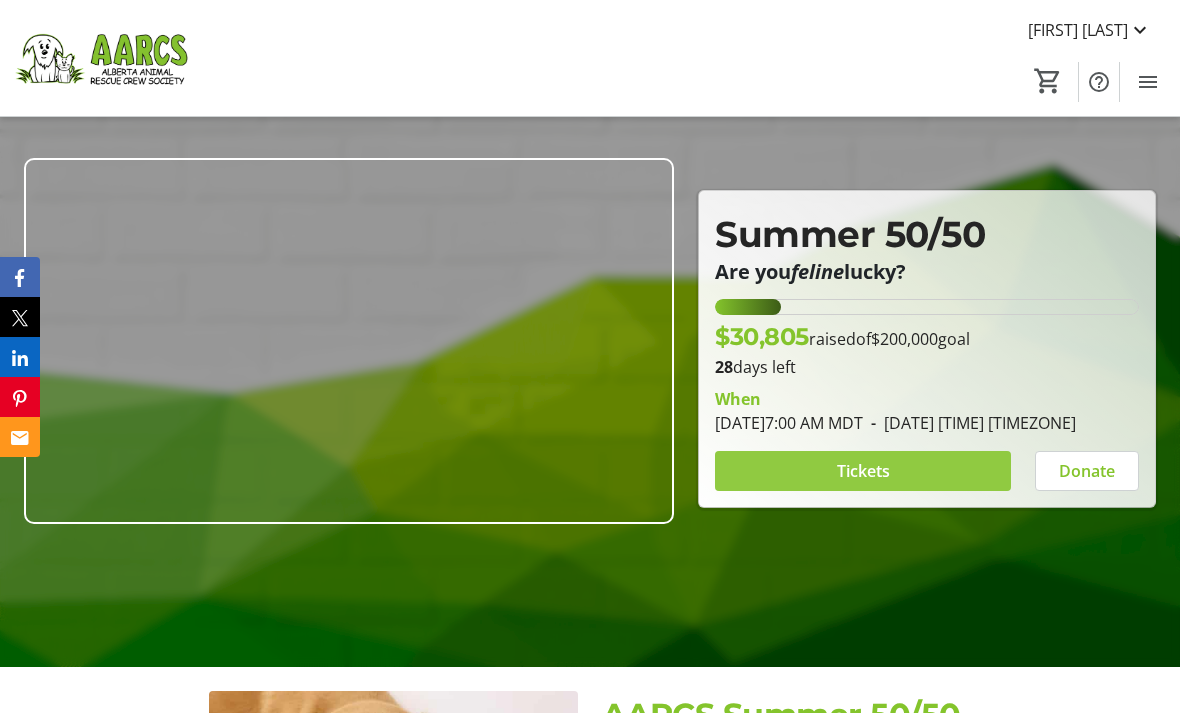 scroll, scrollTop: 0, scrollLeft: 0, axis: both 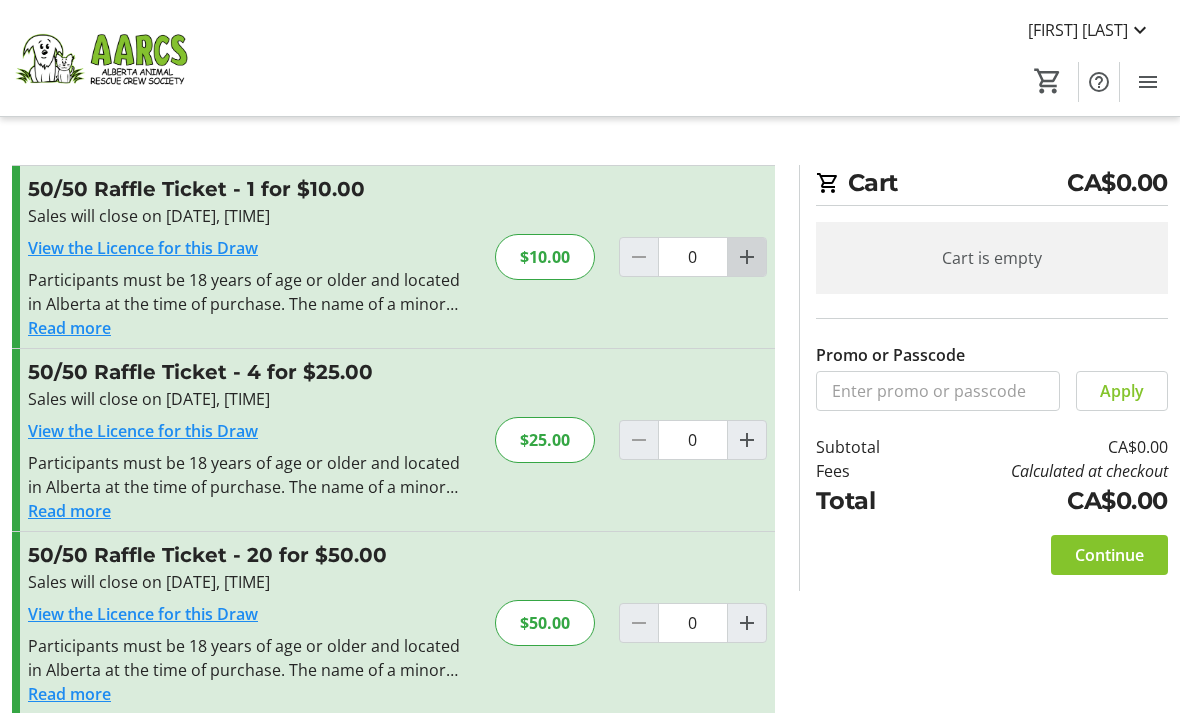click at bounding box center (747, 257) 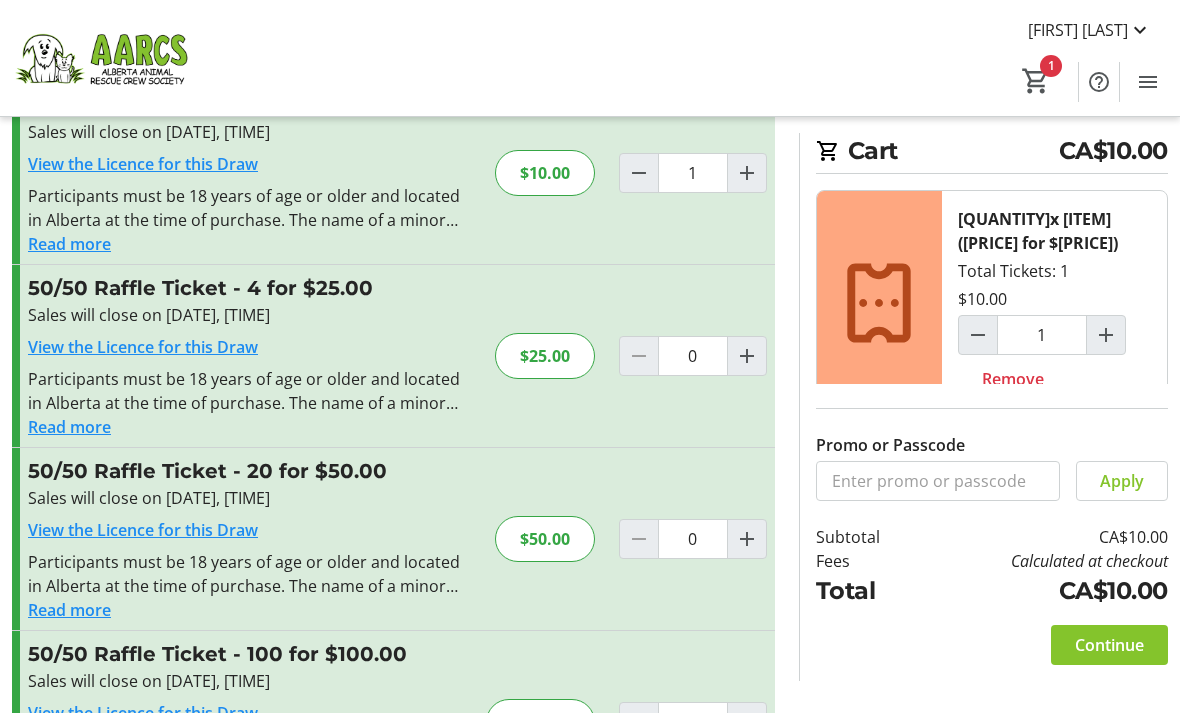 scroll, scrollTop: 144, scrollLeft: 0, axis: vertical 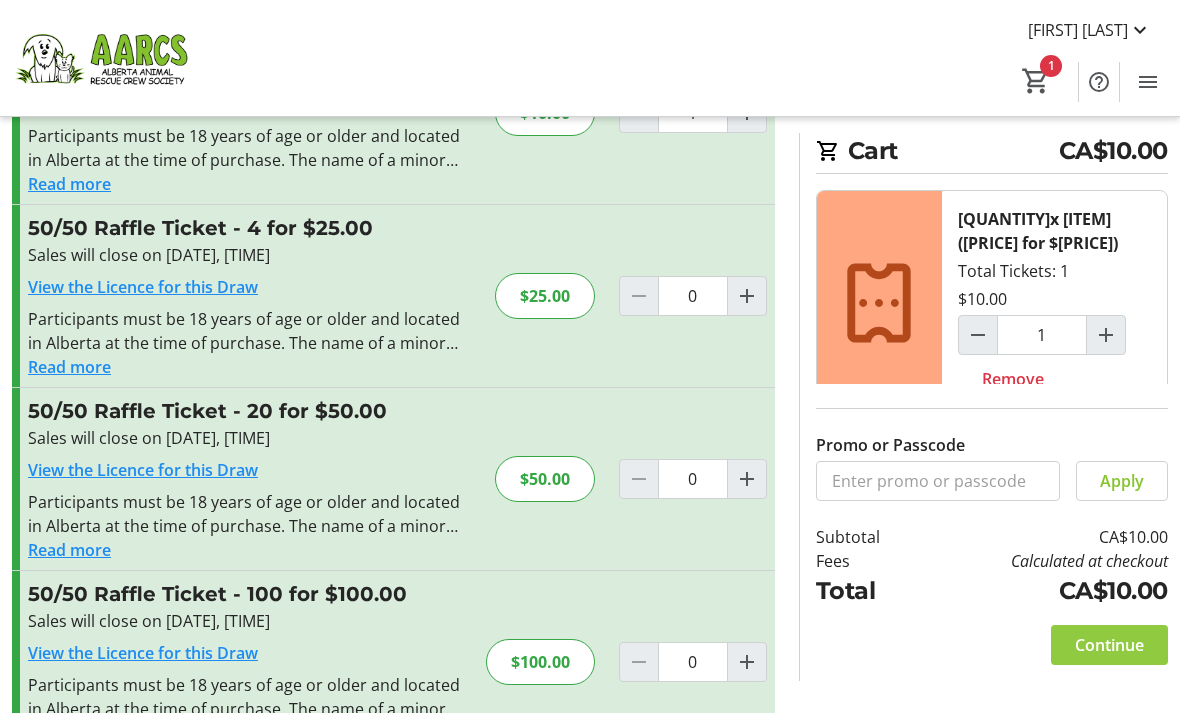 click on "Continue" at bounding box center [1109, 645] 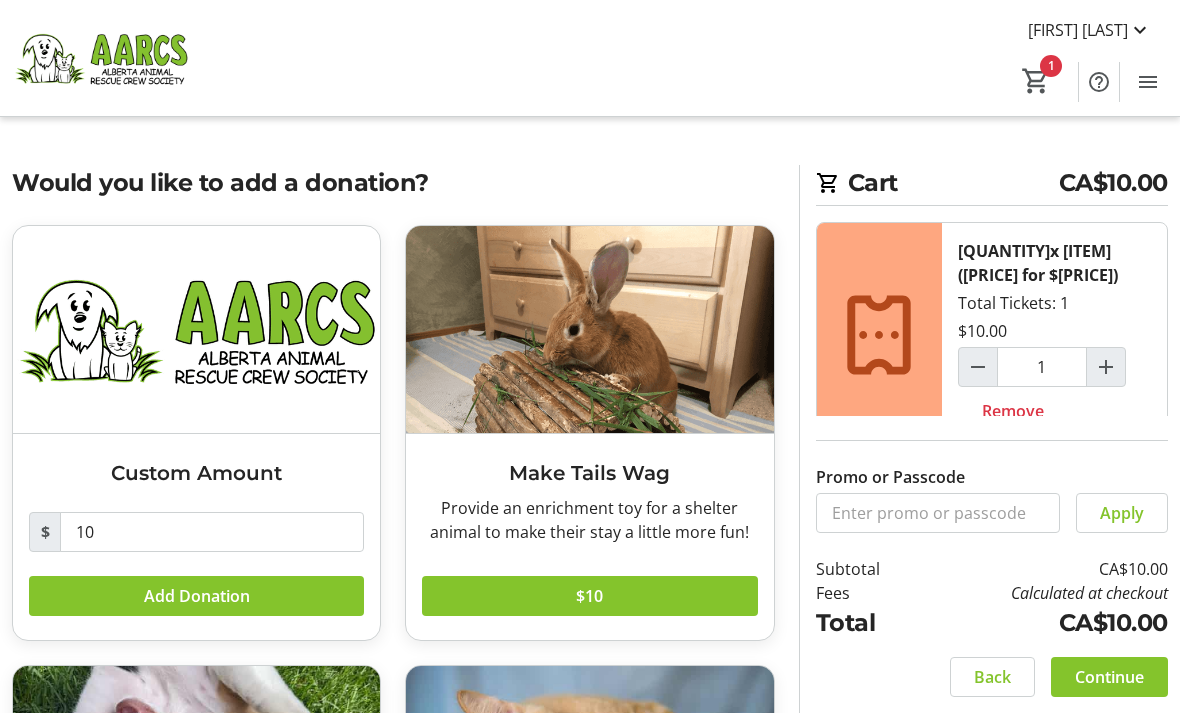 click on "Continue" at bounding box center [1109, 677] 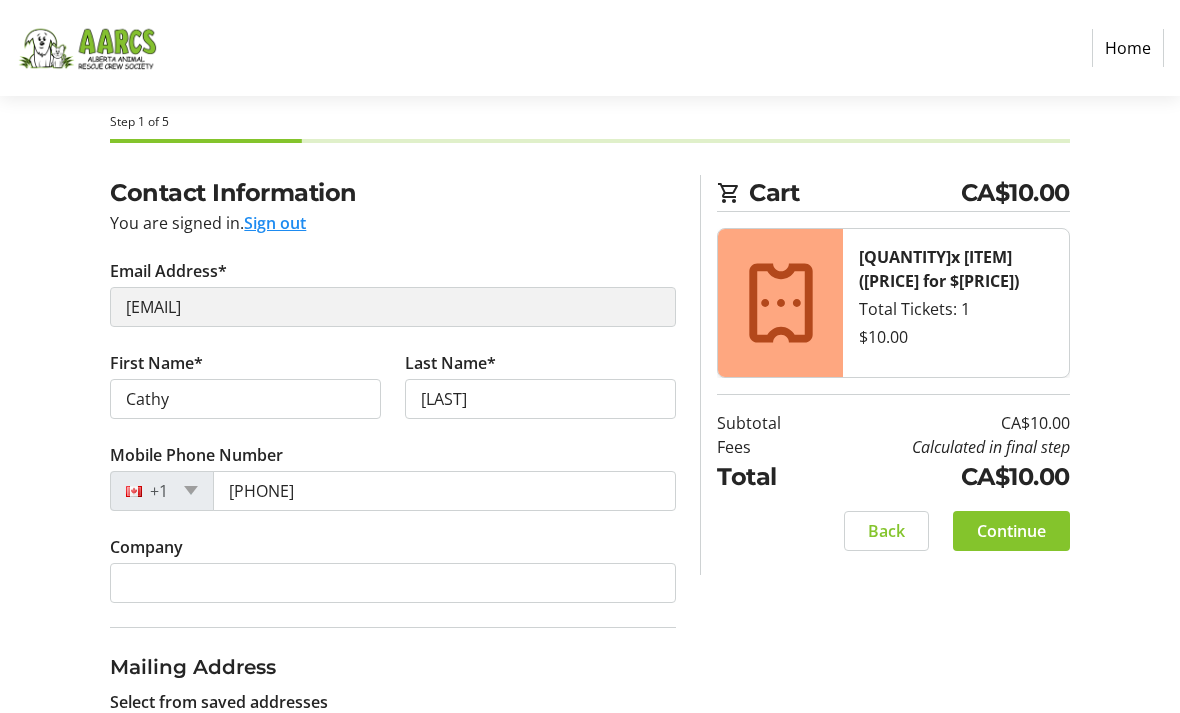 scroll, scrollTop: 86, scrollLeft: 0, axis: vertical 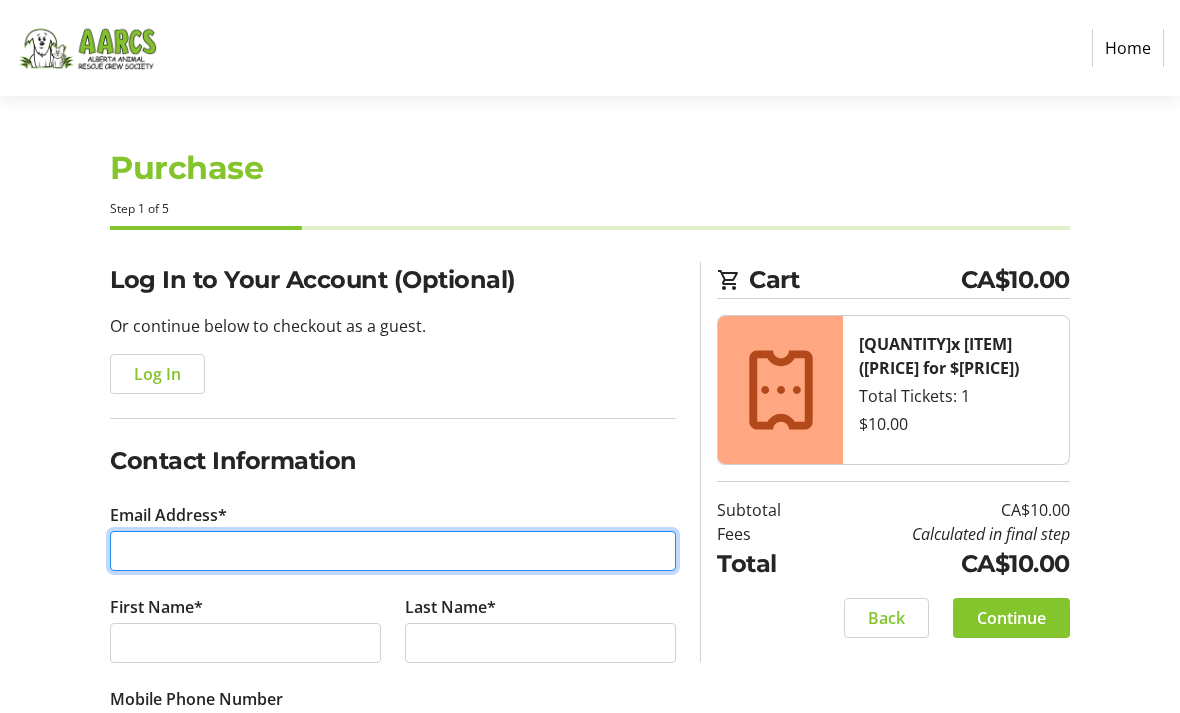 click on "Email Address*" at bounding box center [393, 551] 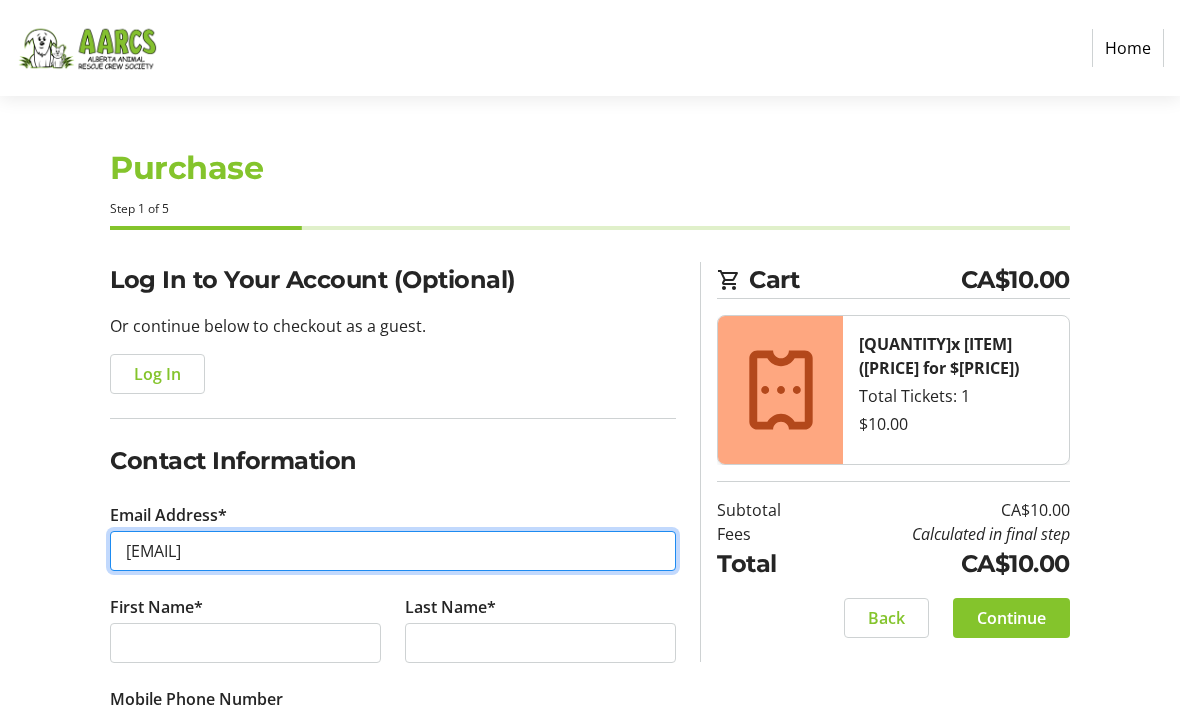 type on "[EMAIL]" 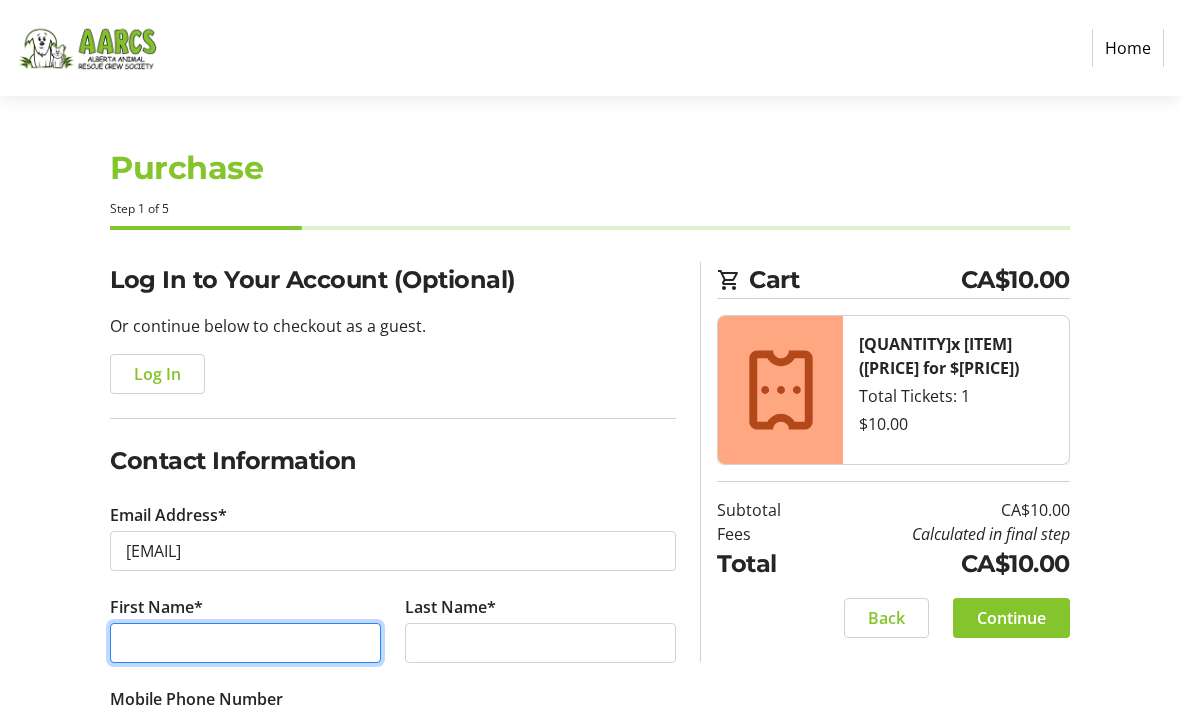 click on "First Name*" at bounding box center [245, 643] 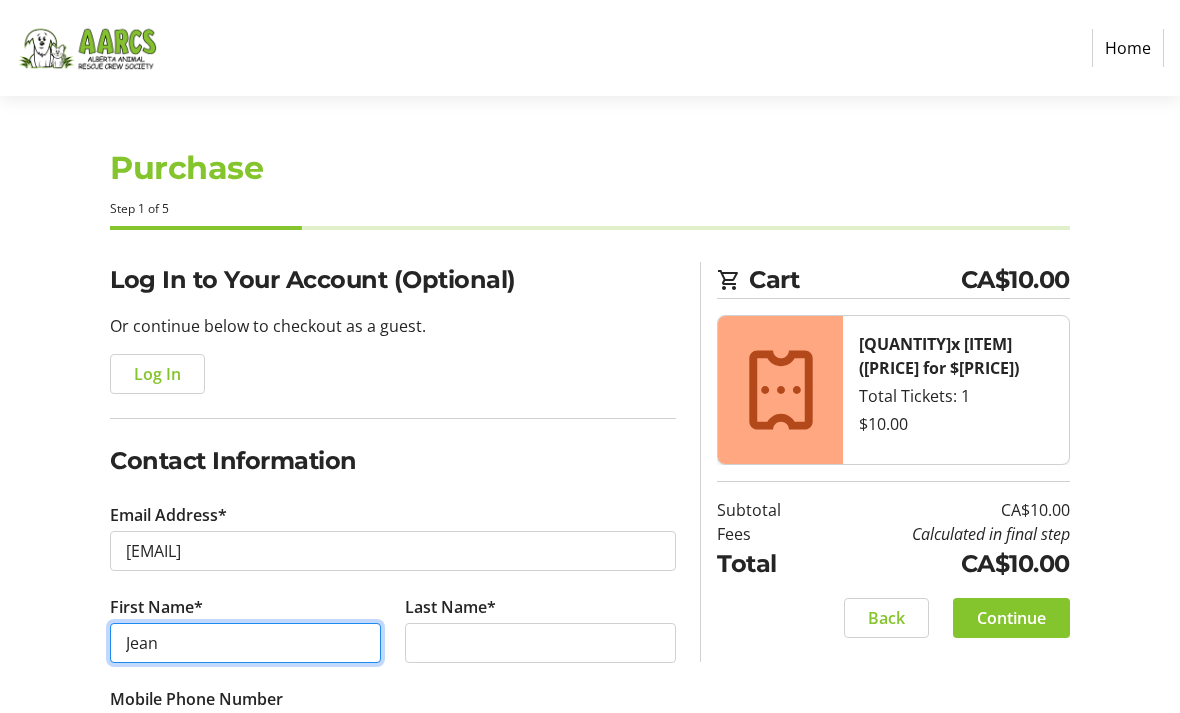 type on "Jean" 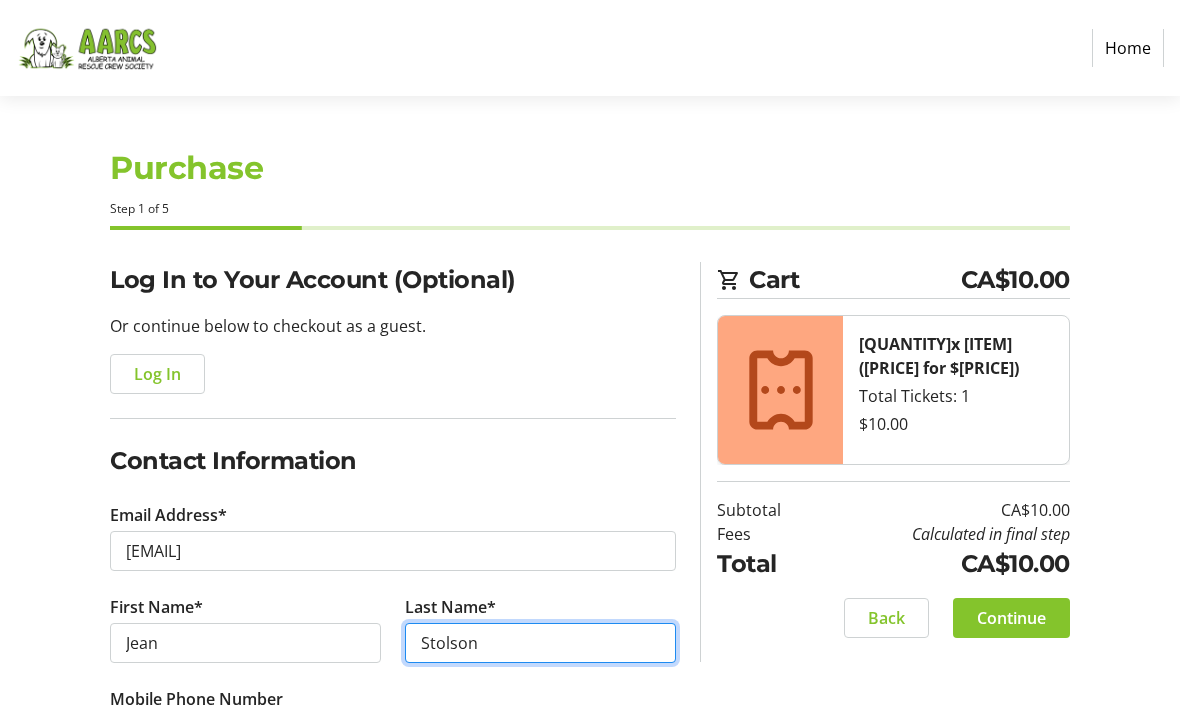 type on "Stolson" 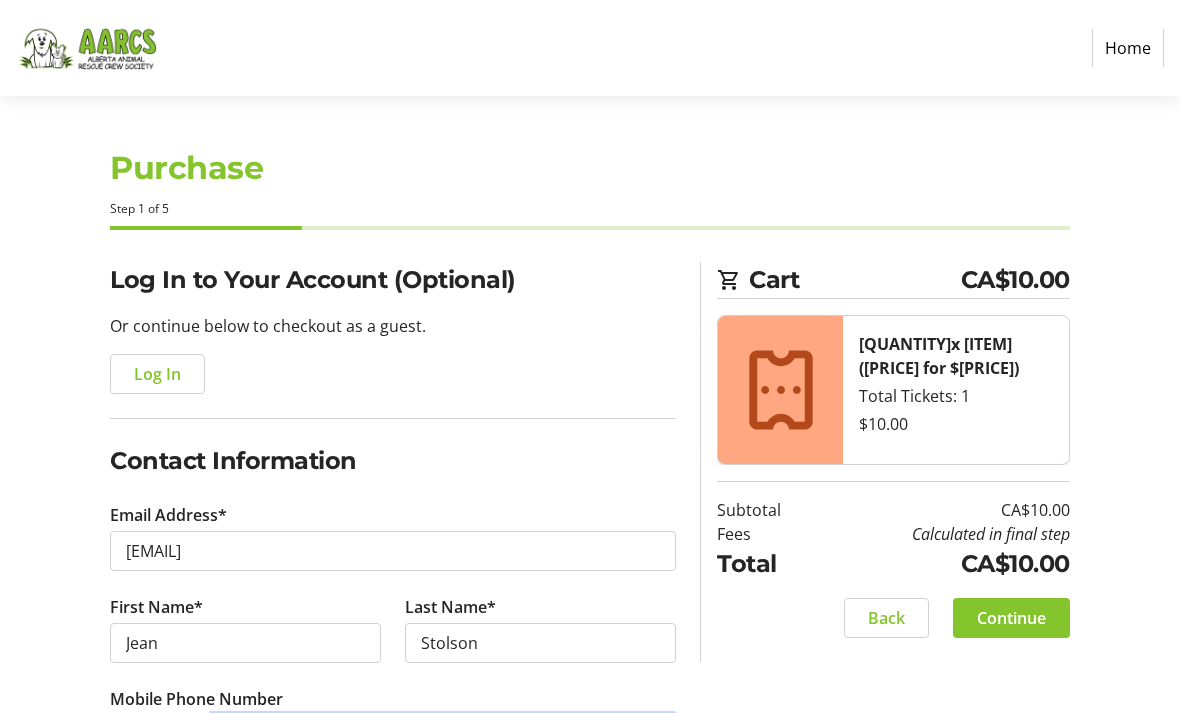 click on "Mobile Phone Number" at bounding box center [444, 735] 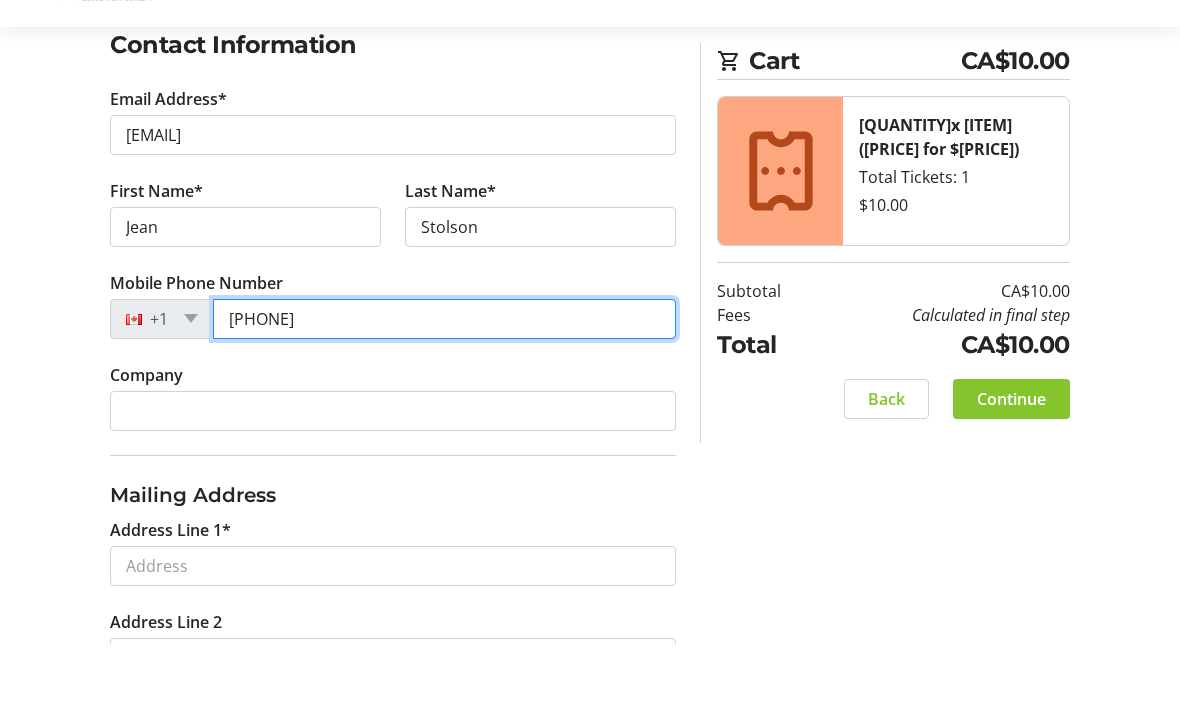 scroll, scrollTop: 358, scrollLeft: 0, axis: vertical 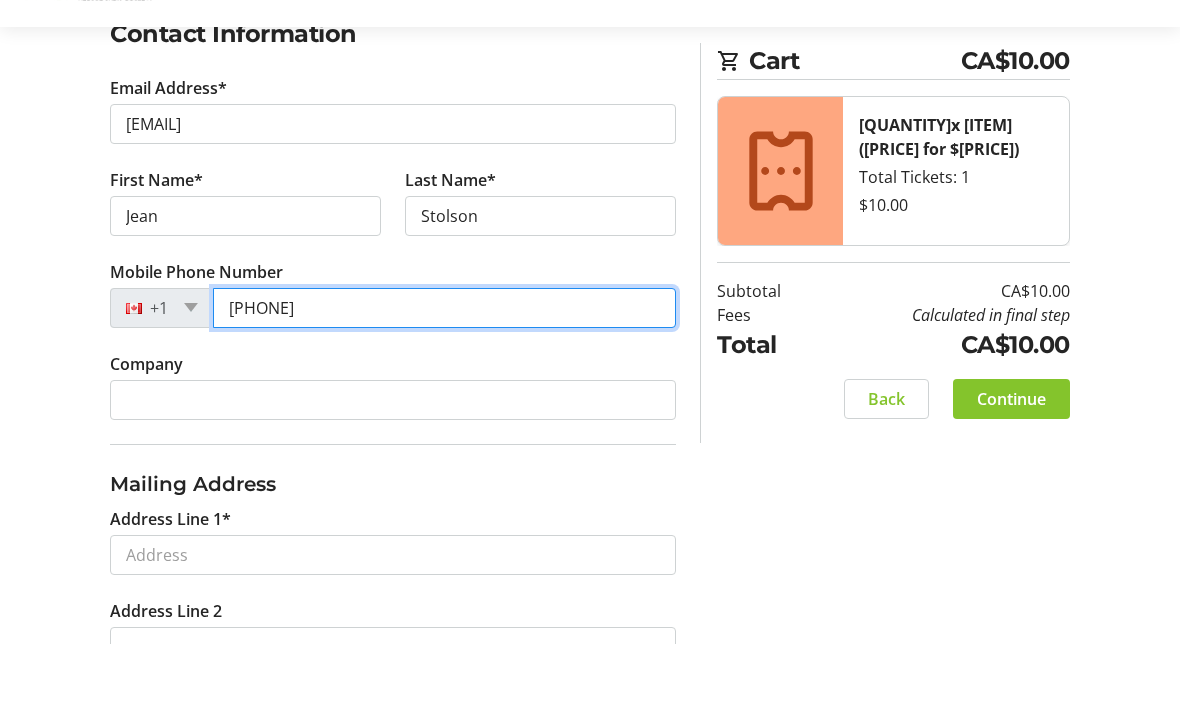type on "[PHONE]" 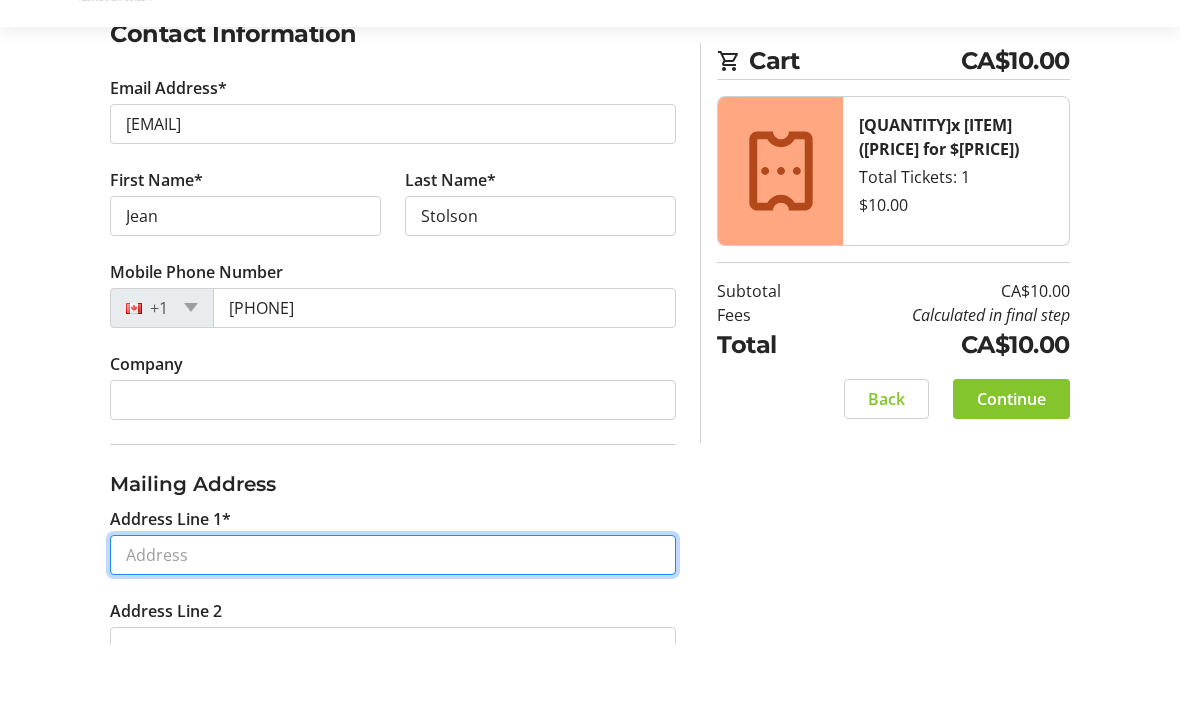 click on "Address Line 1*" at bounding box center [393, 624] 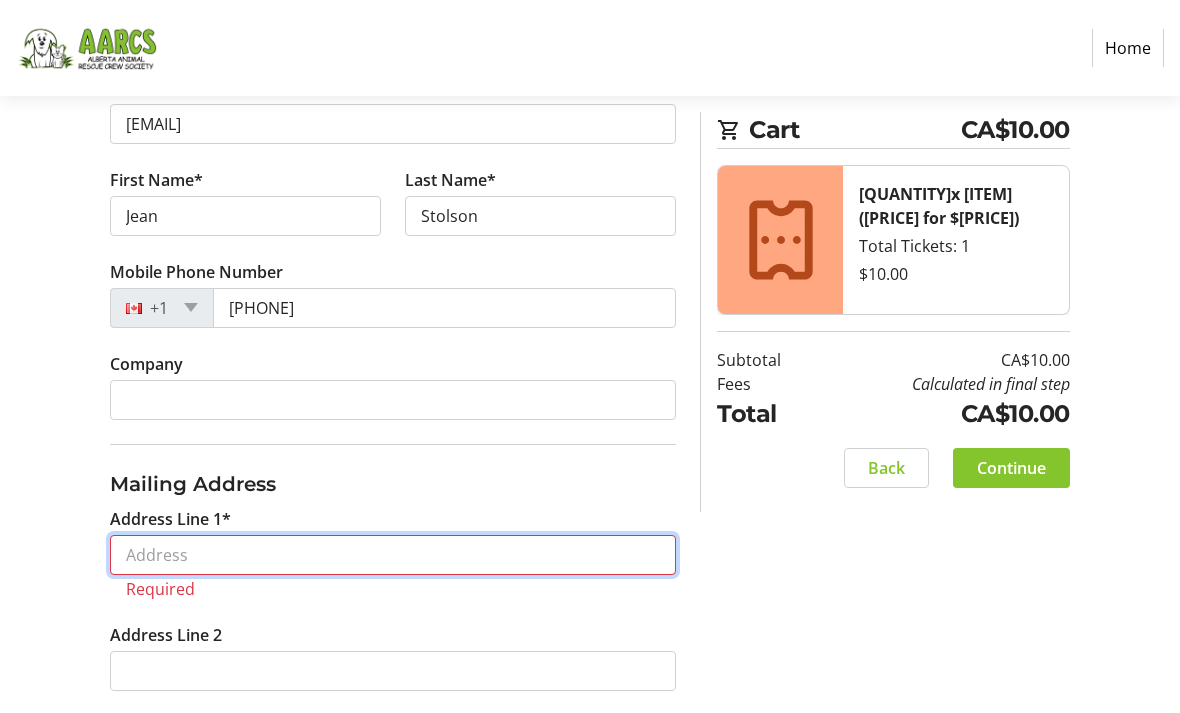 scroll, scrollTop: 428, scrollLeft: 0, axis: vertical 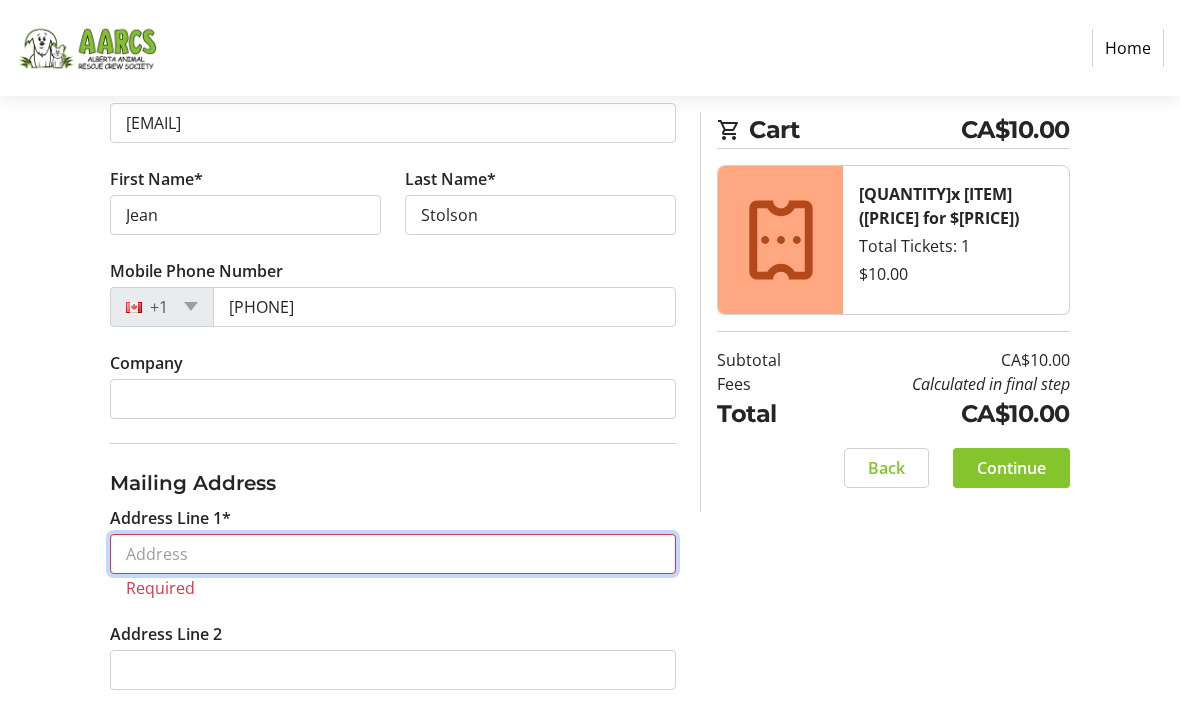 click on "Address Line 1*" at bounding box center [393, 554] 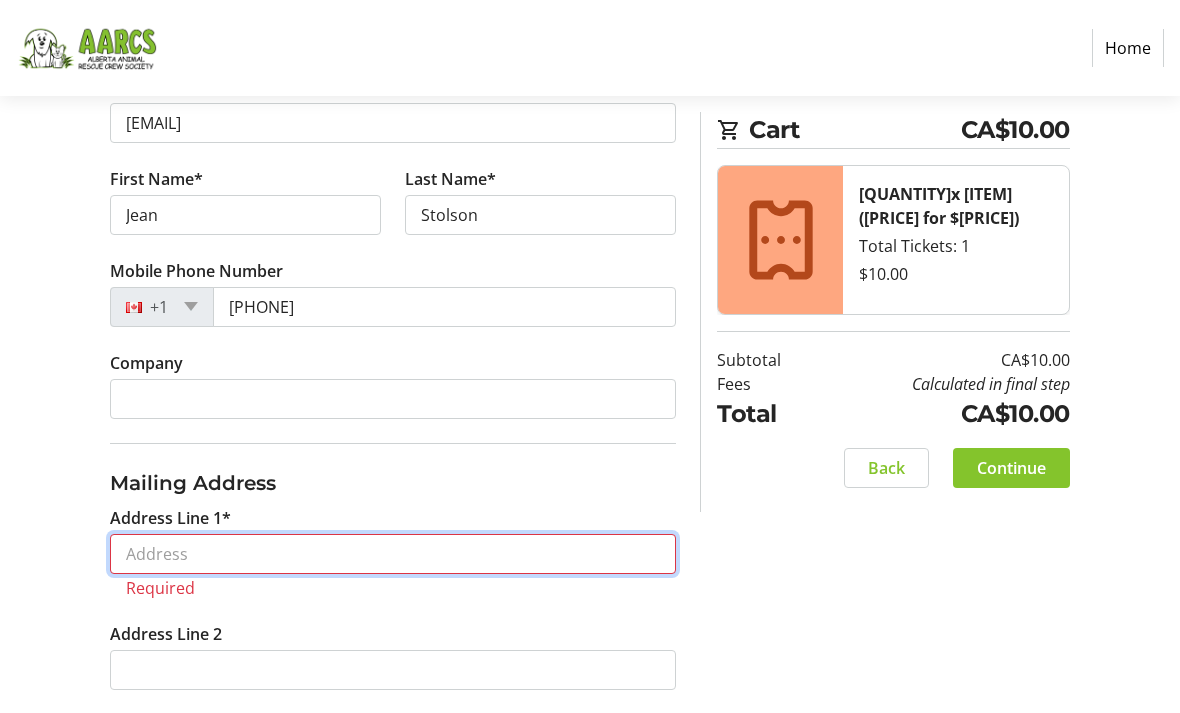 paste on "[NUMBER] [STREET]. [CITY] [PROVINCE] [POSTAL_CODE] [COUNTRY]" 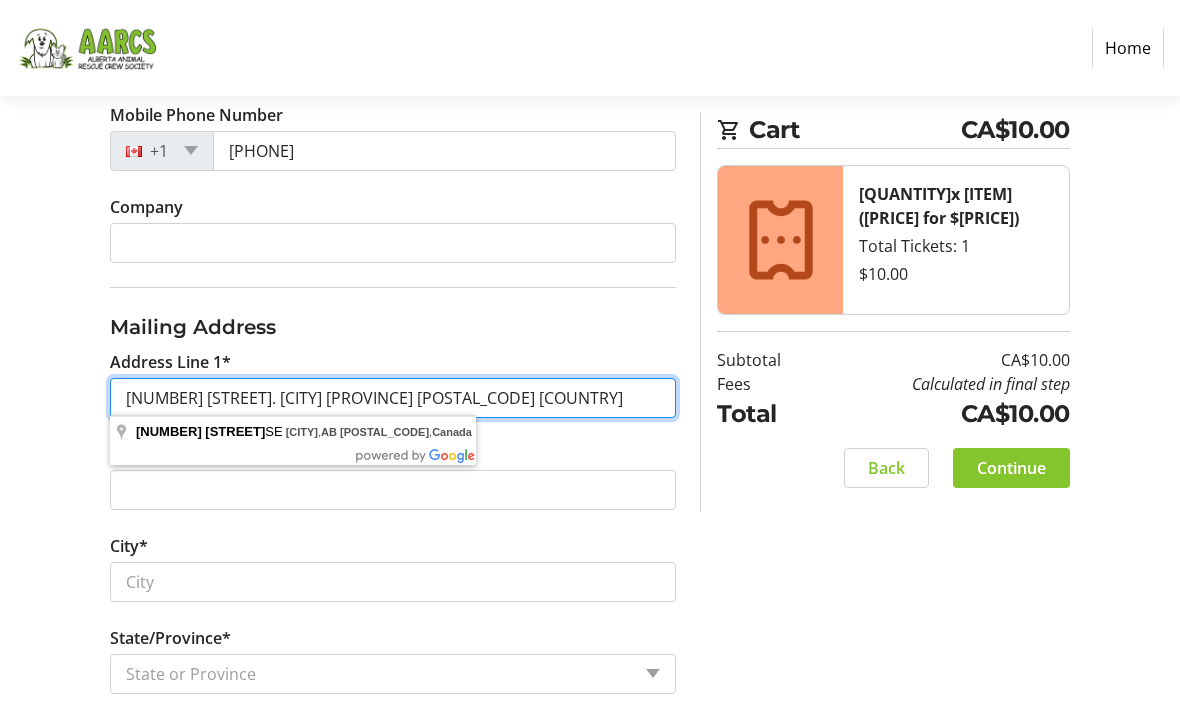 scroll, scrollTop: 584, scrollLeft: 0, axis: vertical 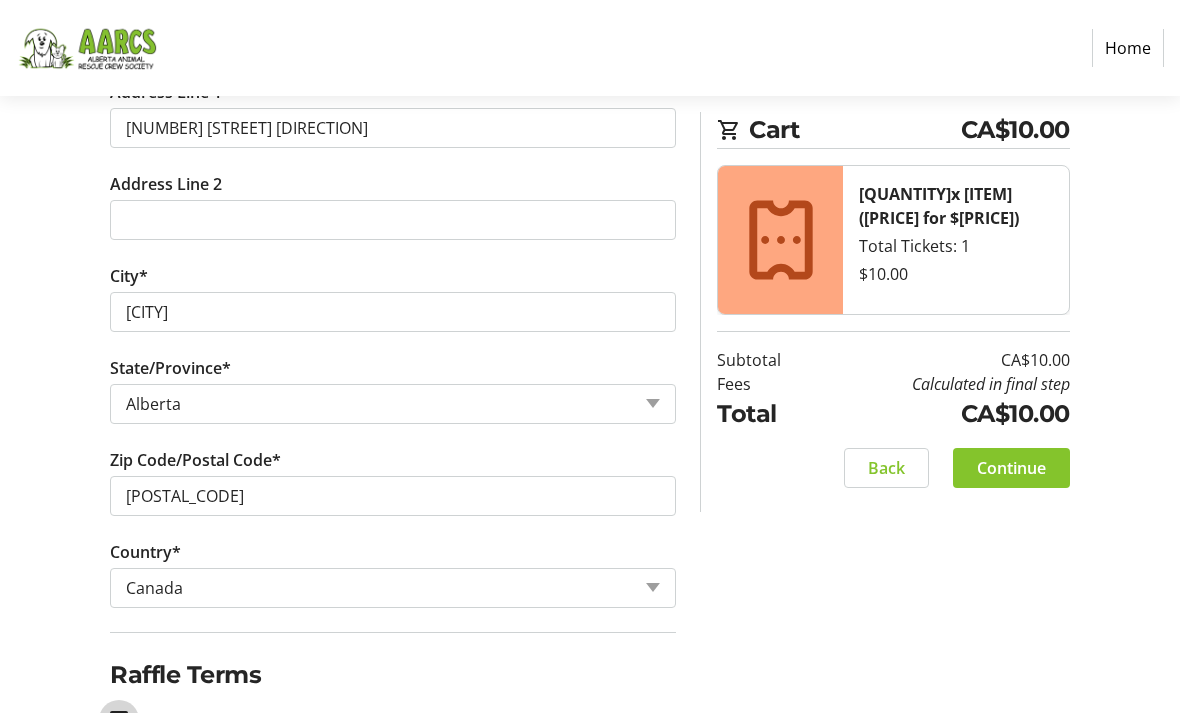 click on "I acknowledge that I am at least 18 years of age or older.*" at bounding box center (119, 720) 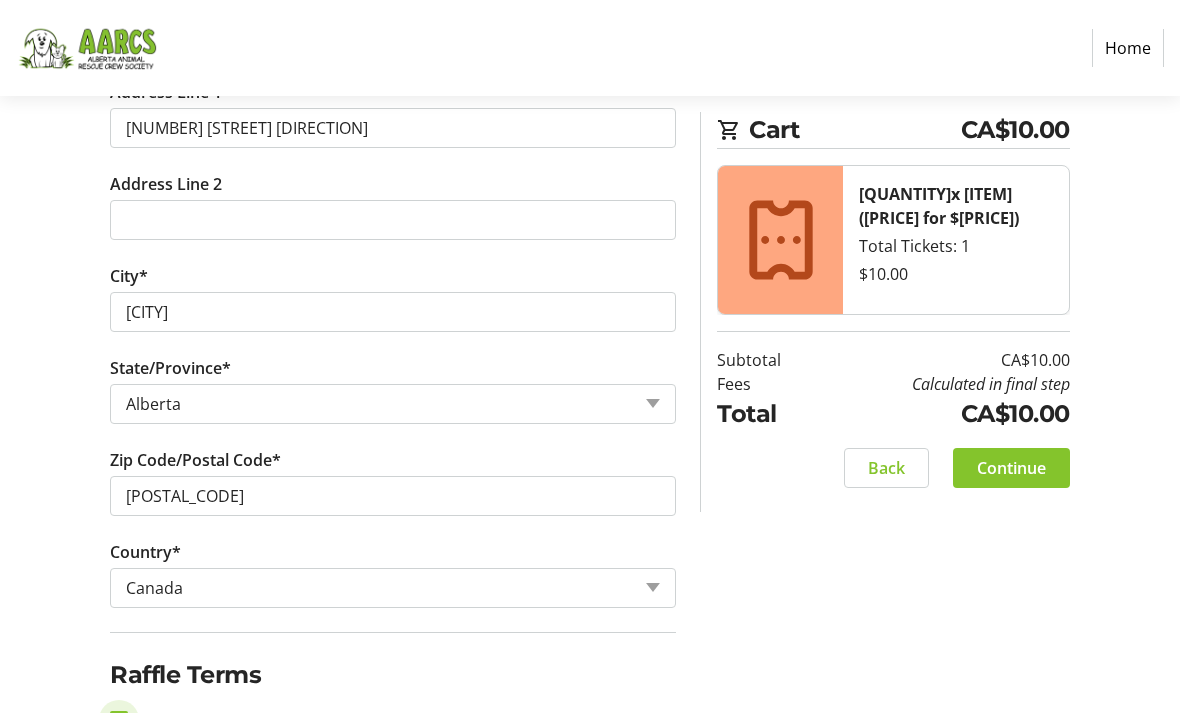 checkbox on "true" 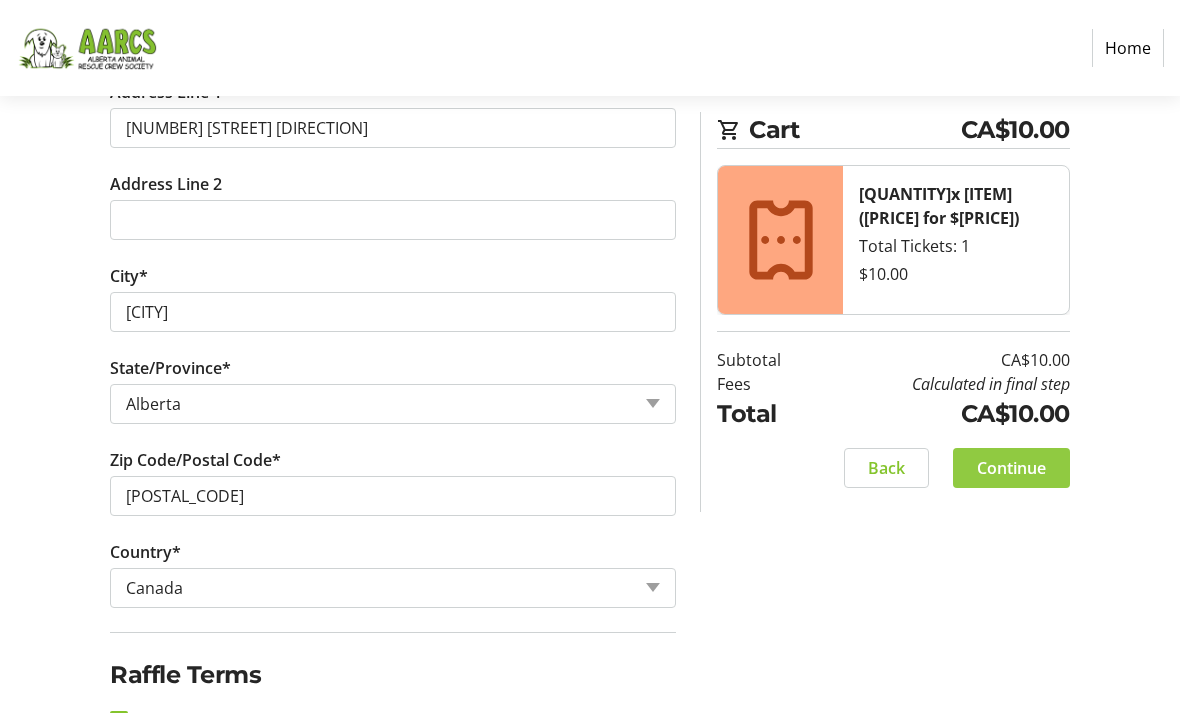 click on "Continue" at bounding box center [1011, 468] 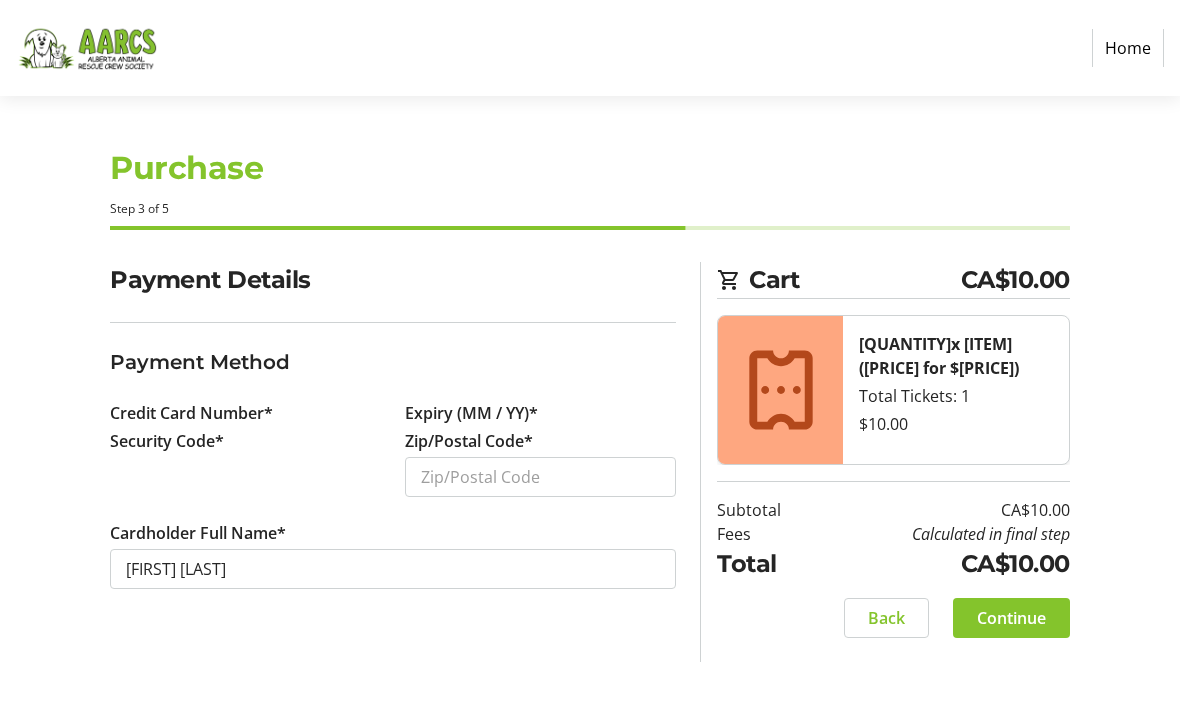 scroll, scrollTop: 0, scrollLeft: 0, axis: both 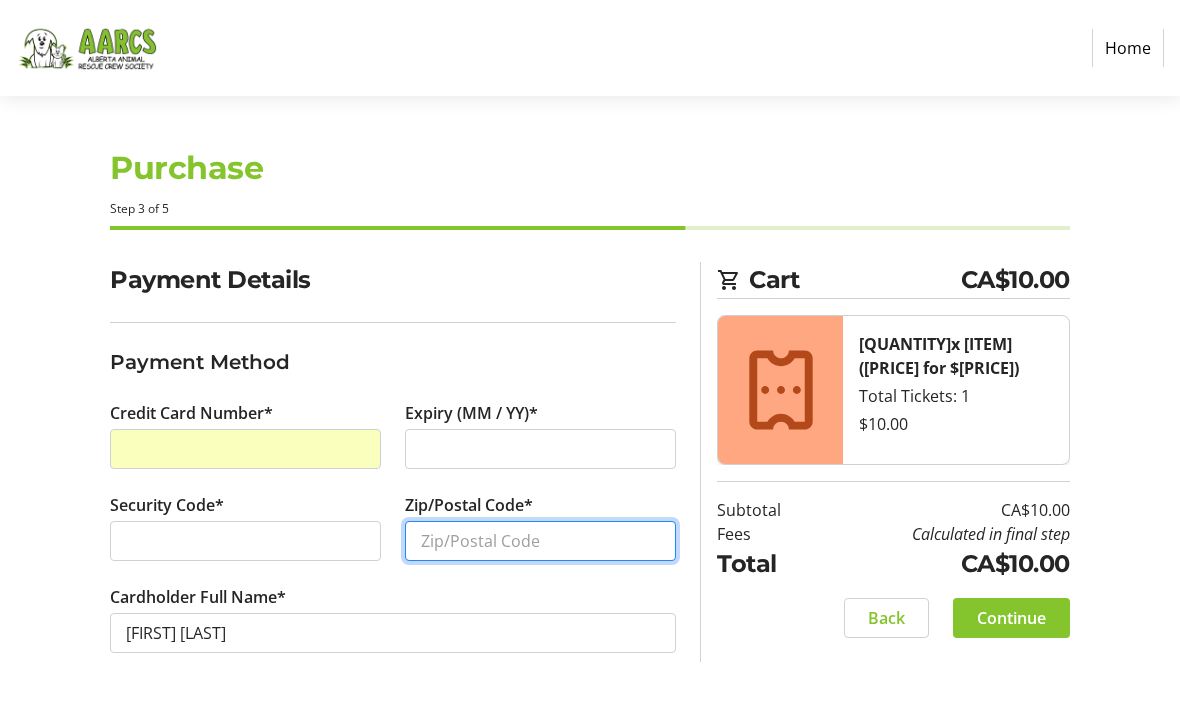 click on "Zip/Postal Code*" at bounding box center (540, 541) 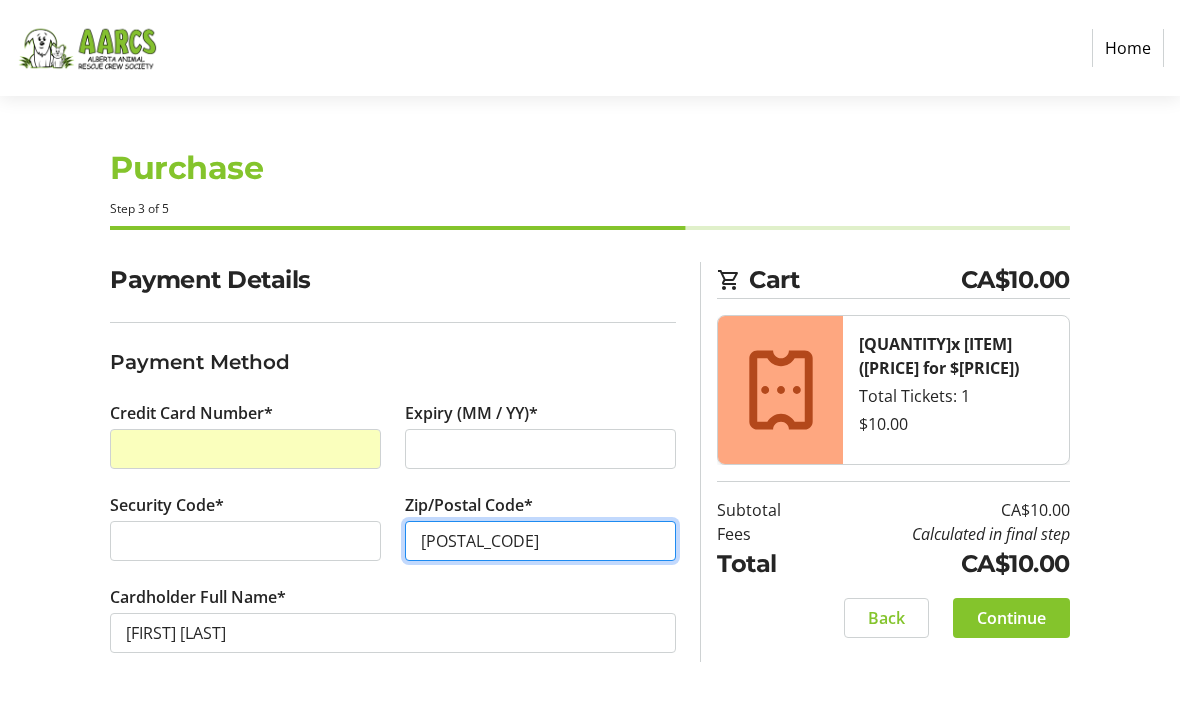 type on "[POSTAL_CODE]" 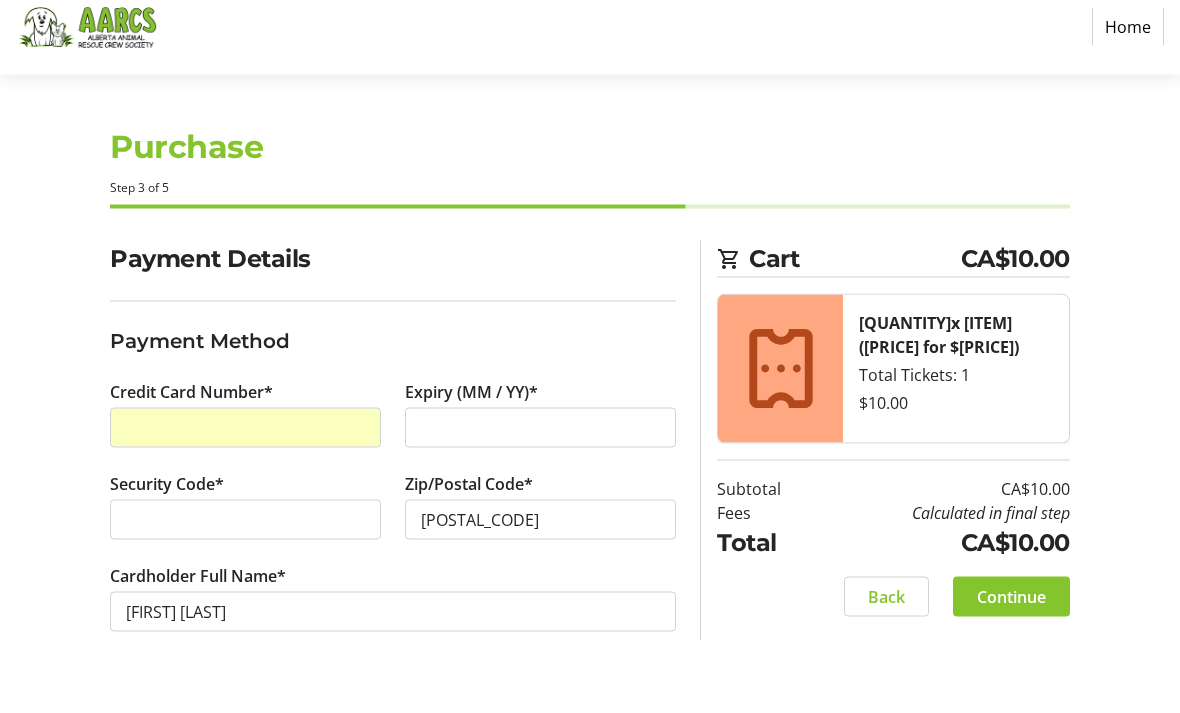 scroll, scrollTop: 64, scrollLeft: 0, axis: vertical 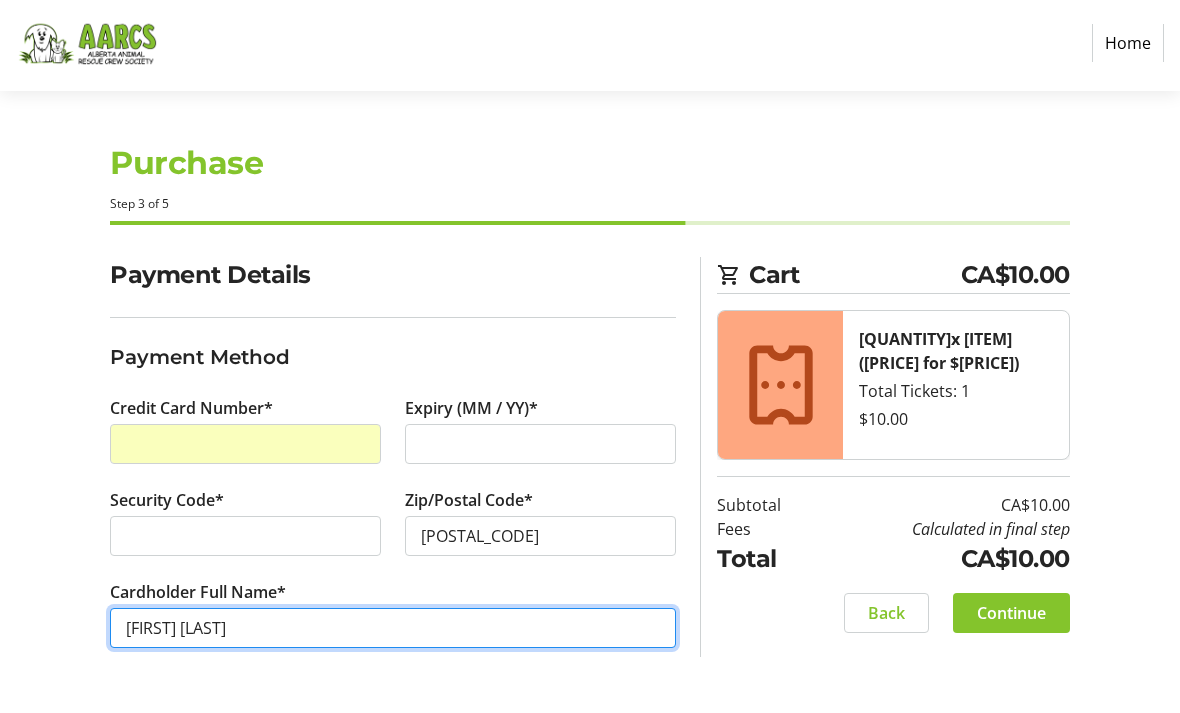 click on "[FIRST] [LAST]" at bounding box center (393, 633) 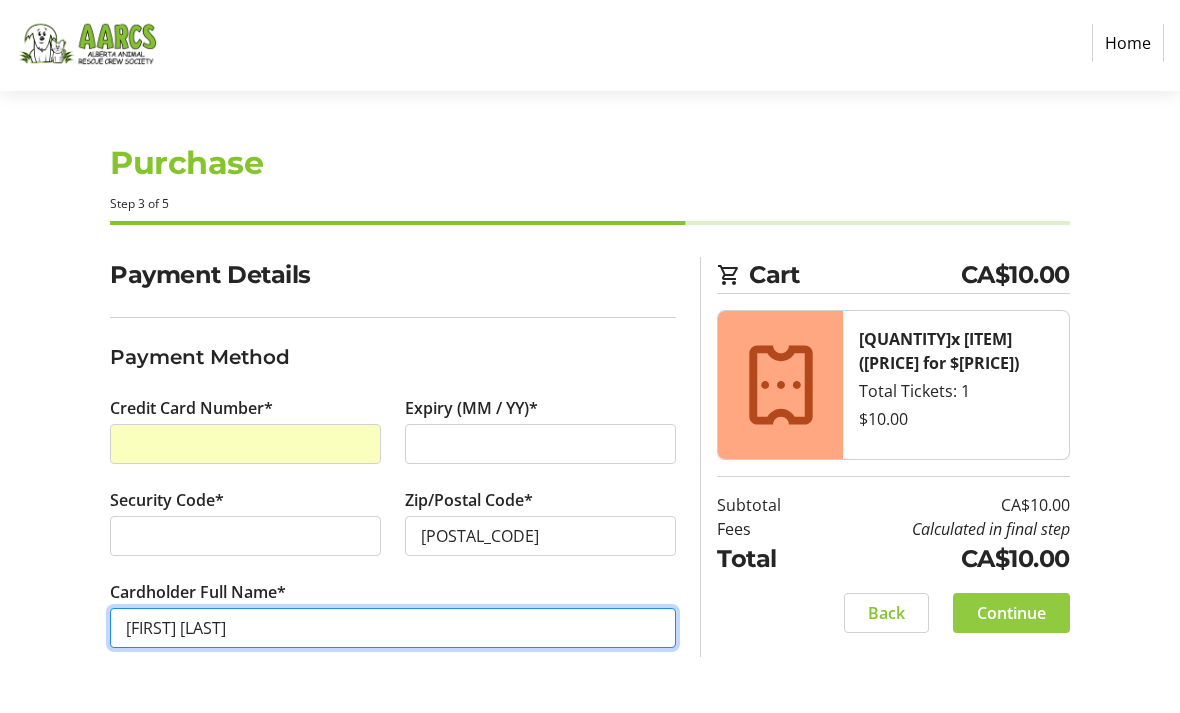 type on "[FIRST] [LAST]" 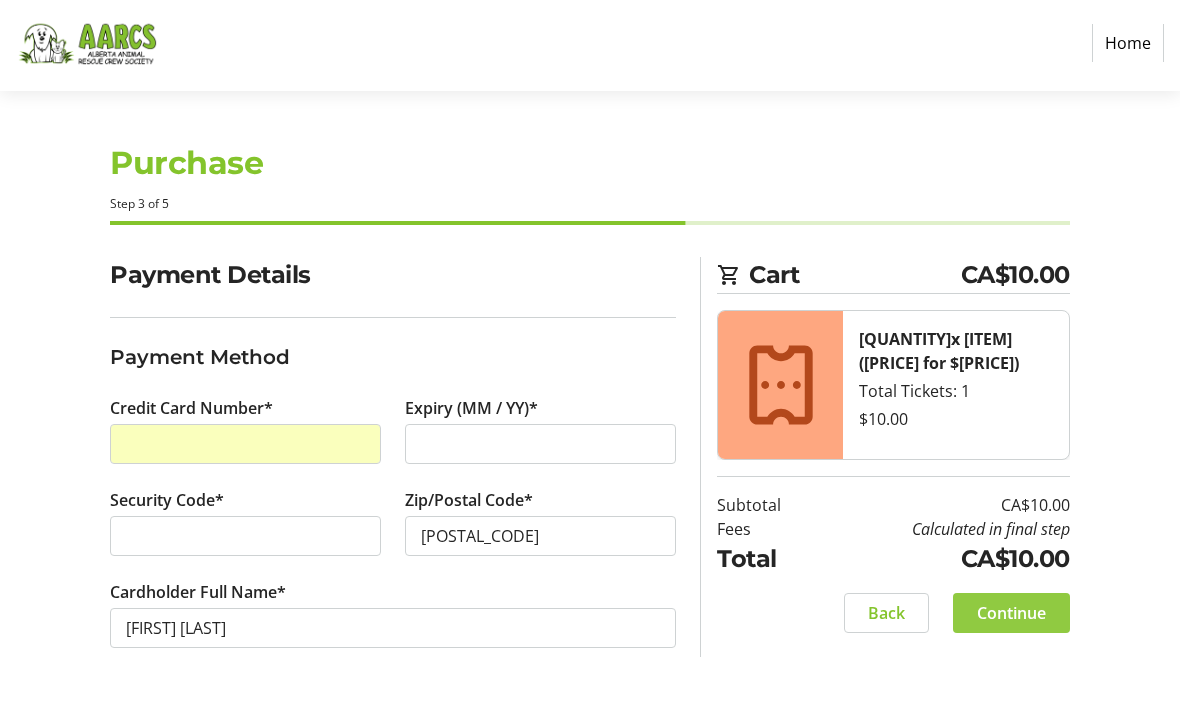 click on "Continue" at bounding box center [1011, 618] 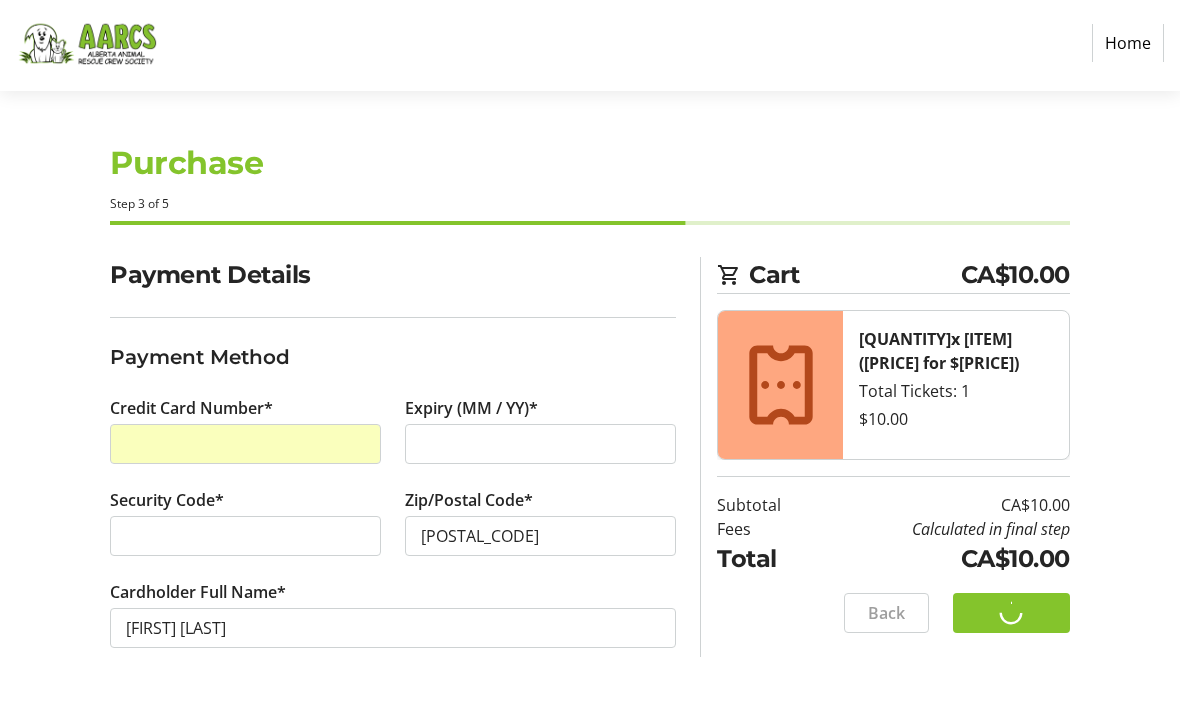 scroll, scrollTop: 0, scrollLeft: 0, axis: both 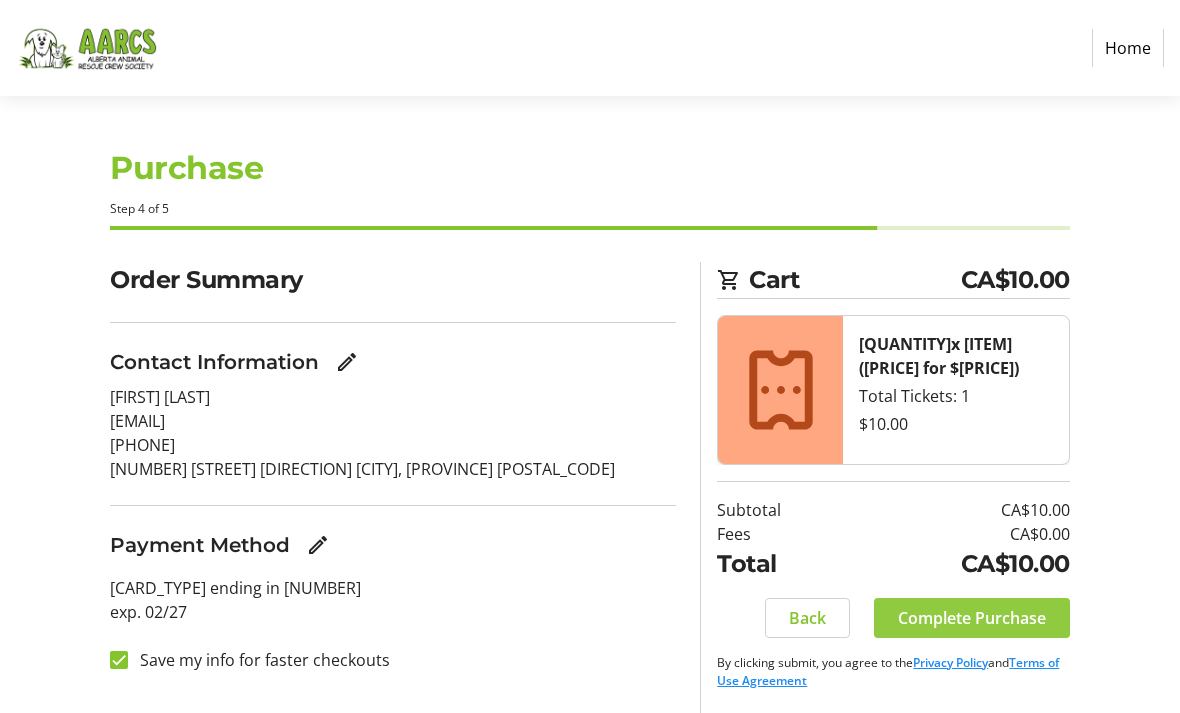 click on "Complete Purchase" at bounding box center [972, 618] 